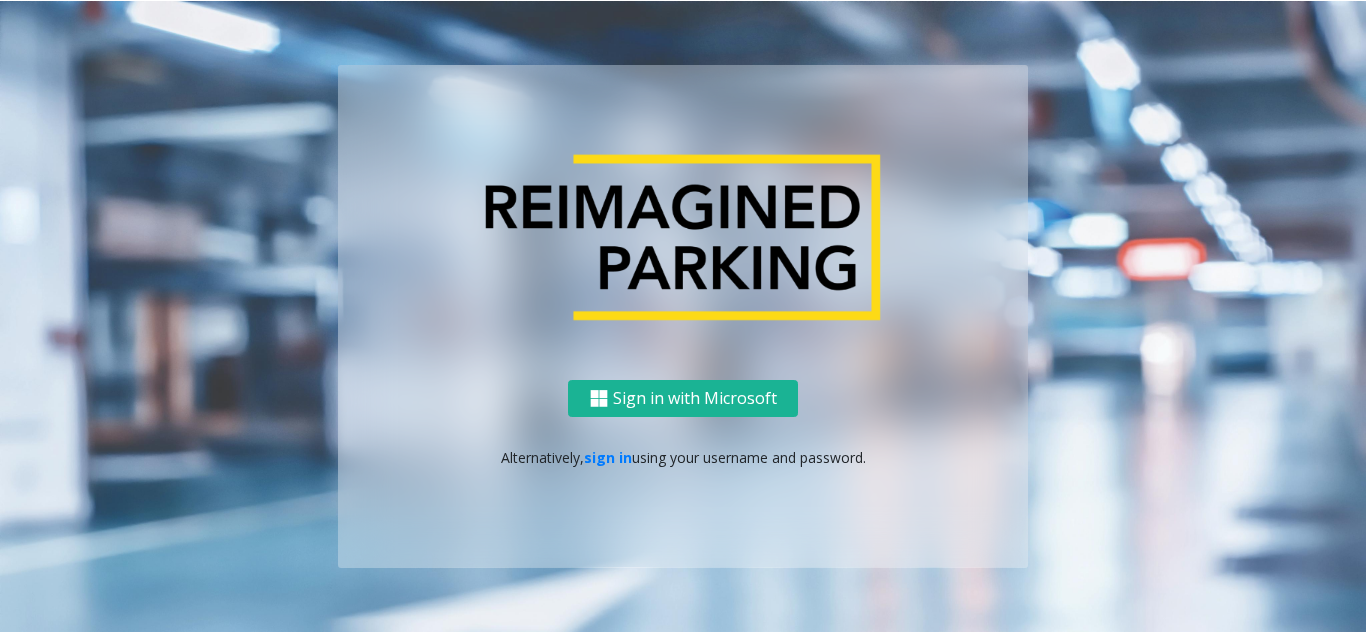 scroll, scrollTop: 0, scrollLeft: 0, axis: both 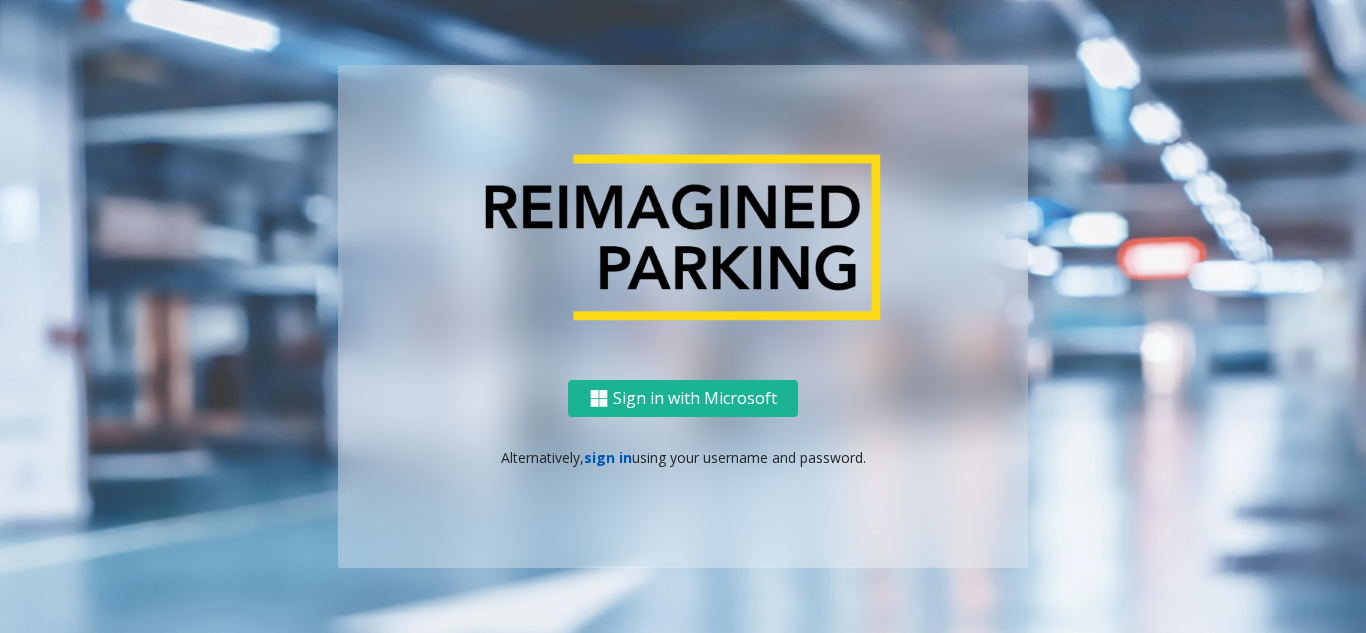 click on "sign in" 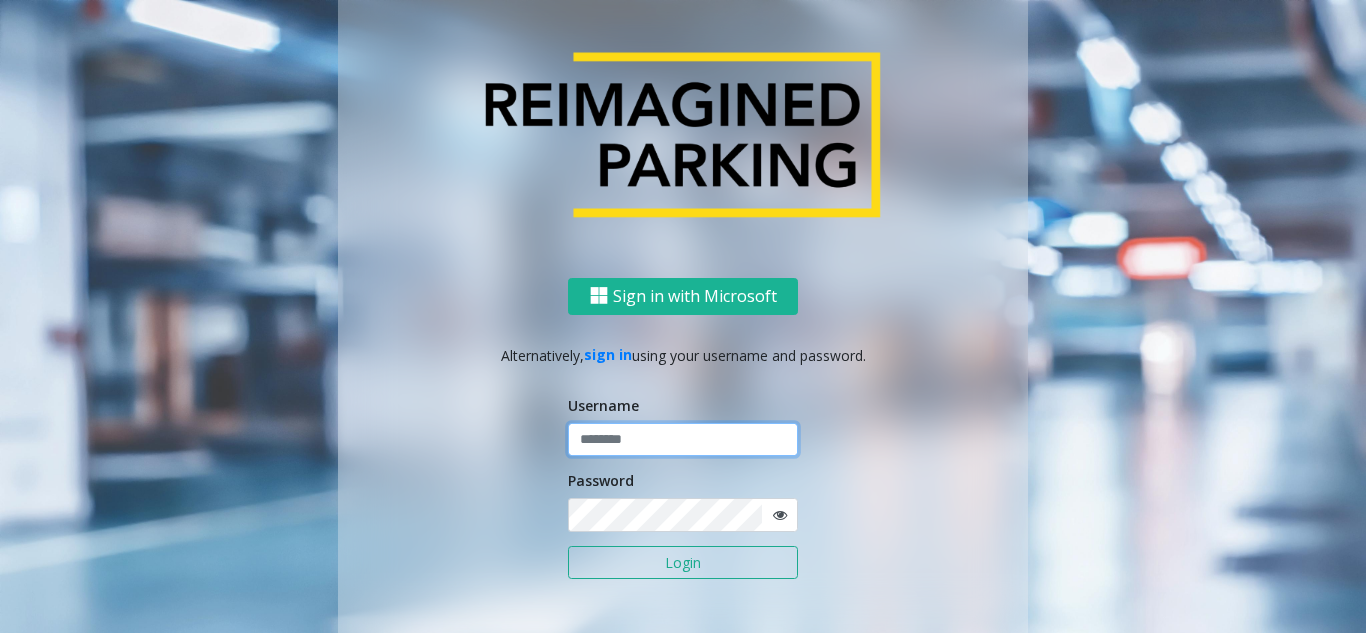 click 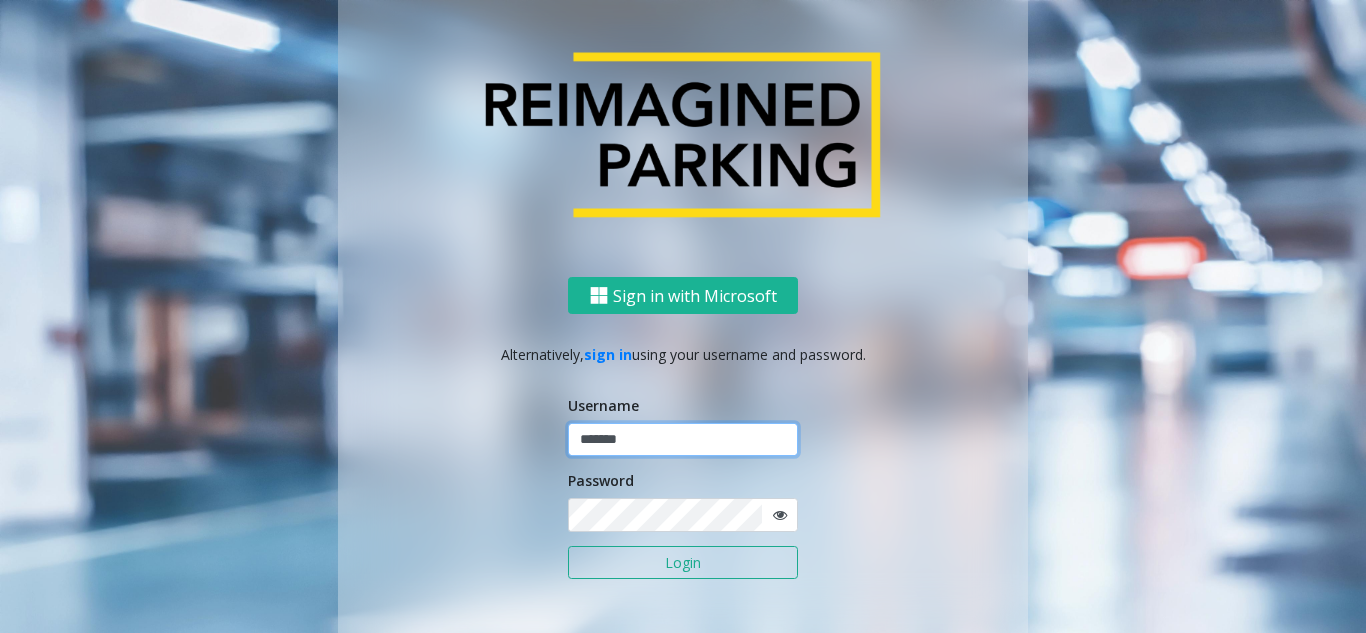 type on "*******" 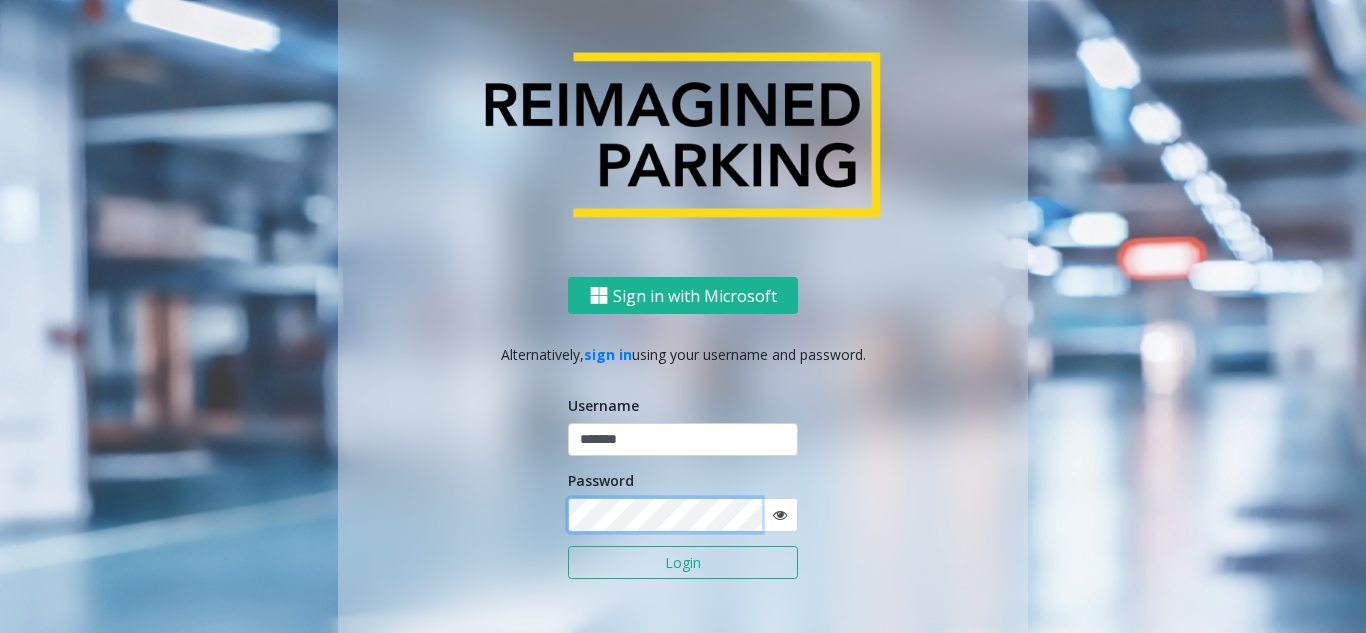 click on "Login" 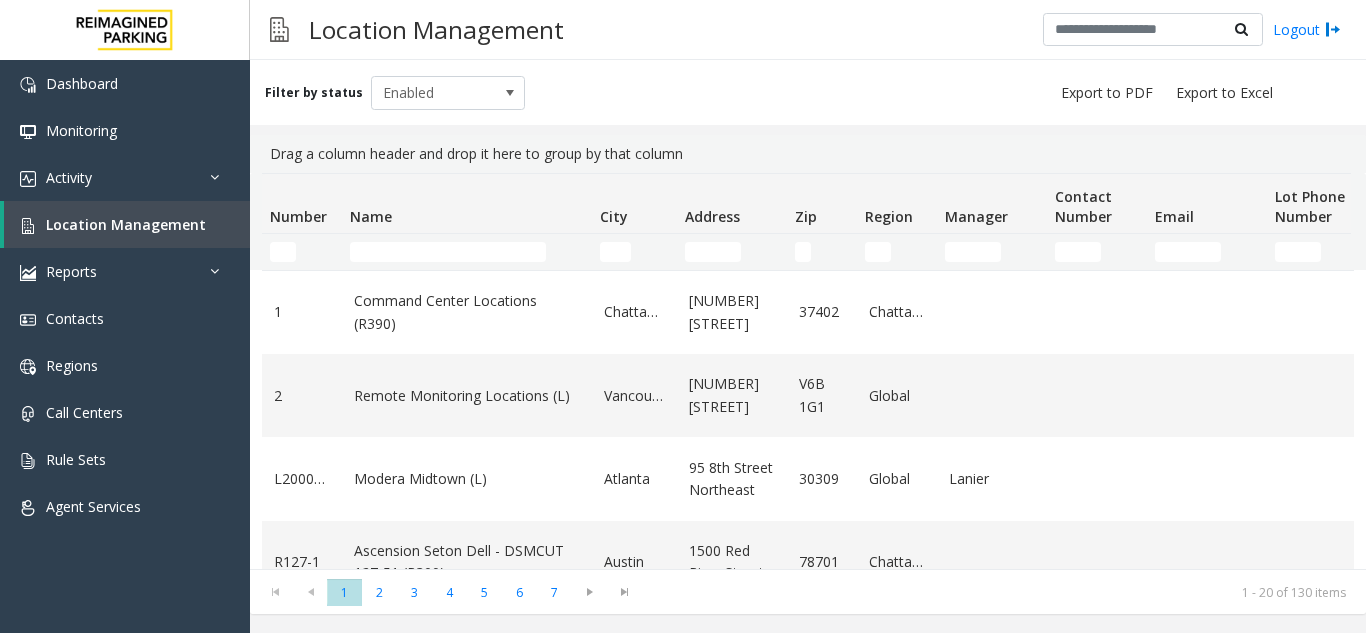 scroll, scrollTop: 0, scrollLeft: 0, axis: both 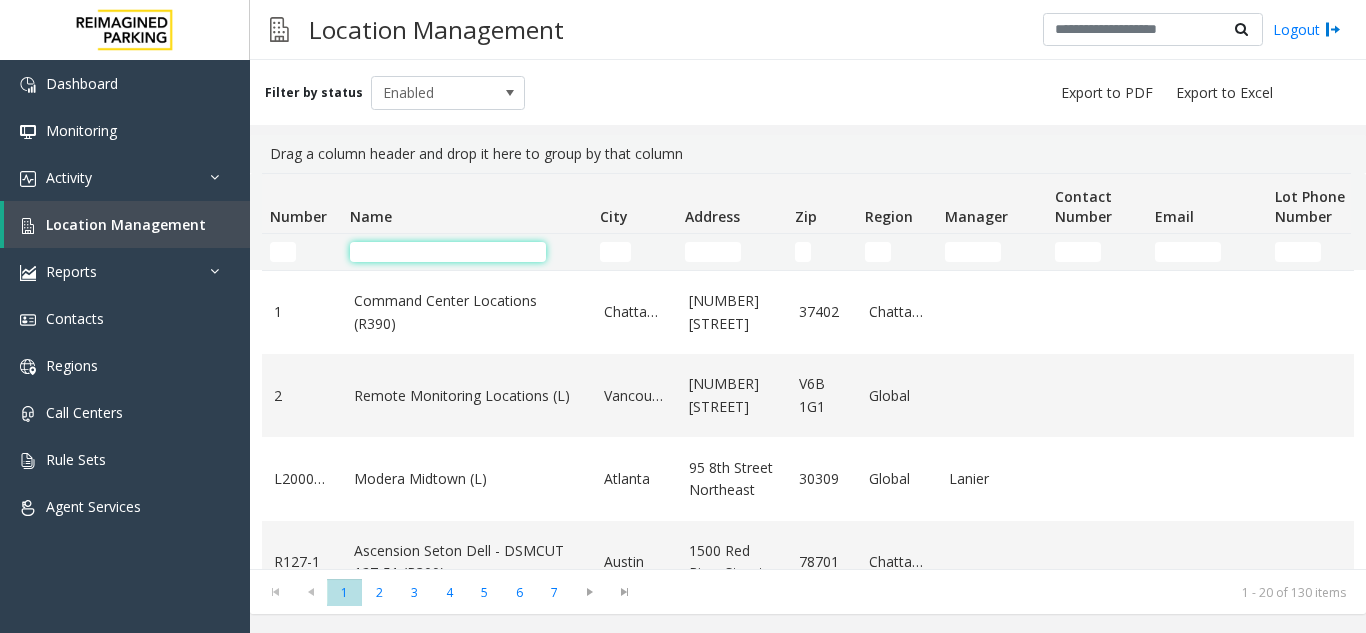 click 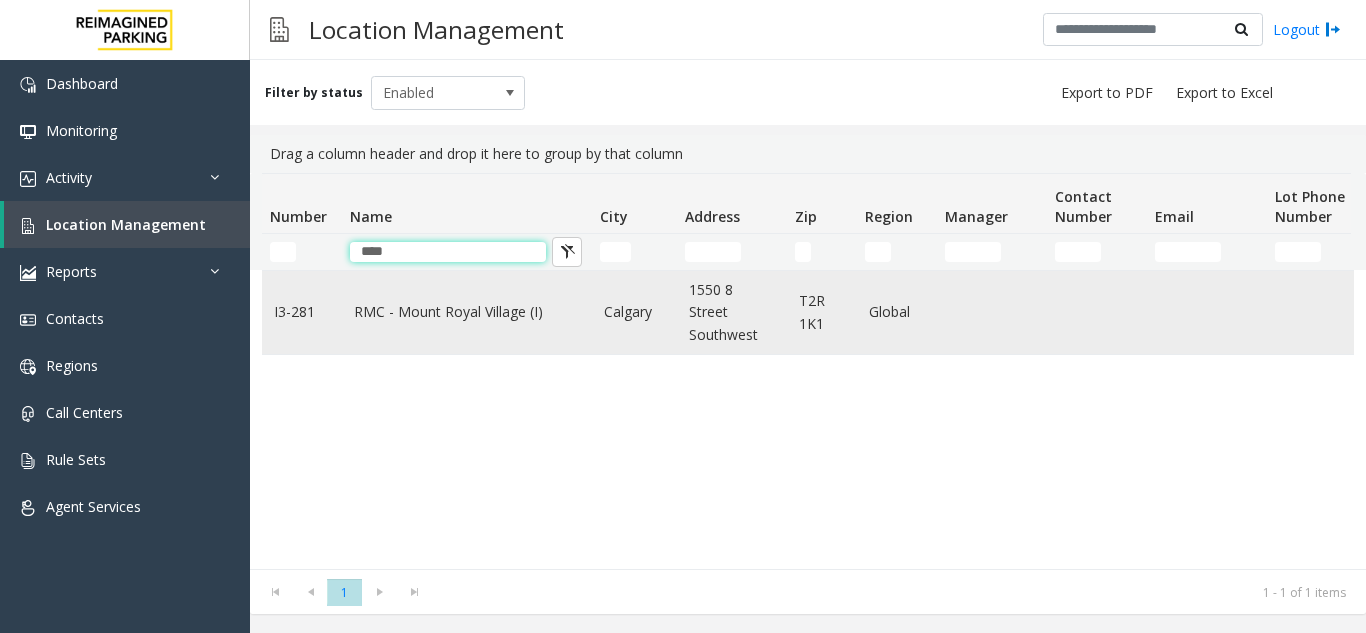 type on "****" 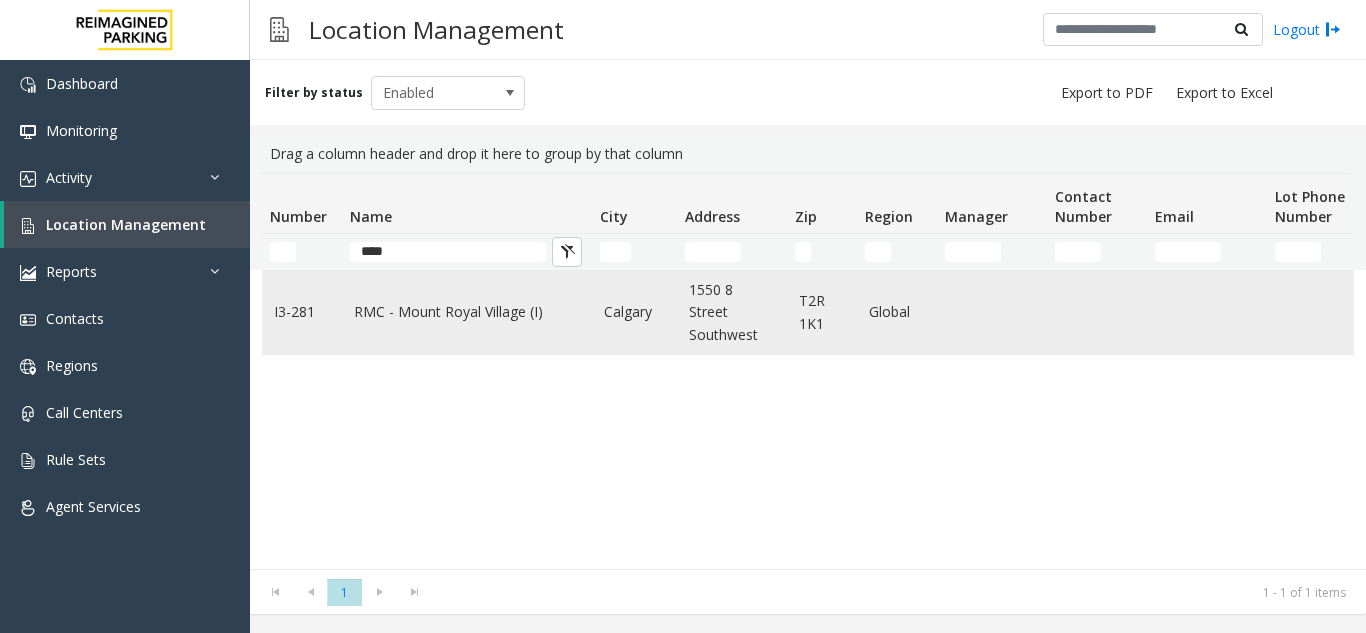 click on "RMC - Mount Royal Village (I)" 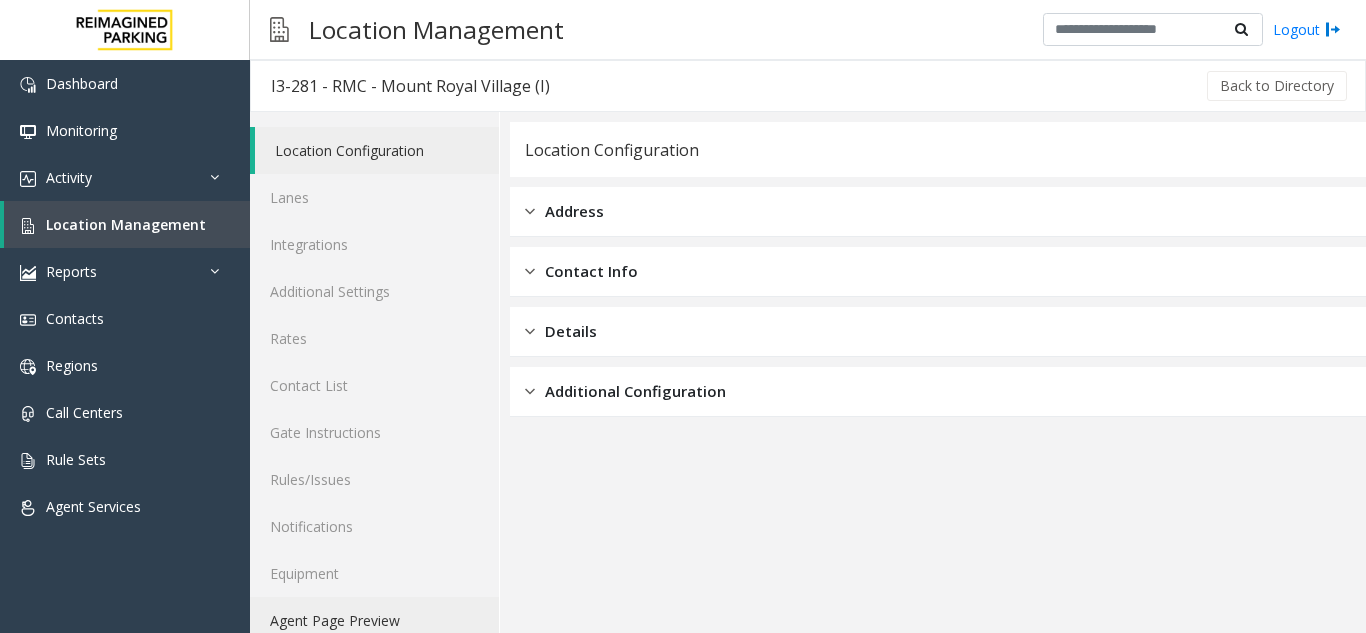 click on "Agent Page Preview" 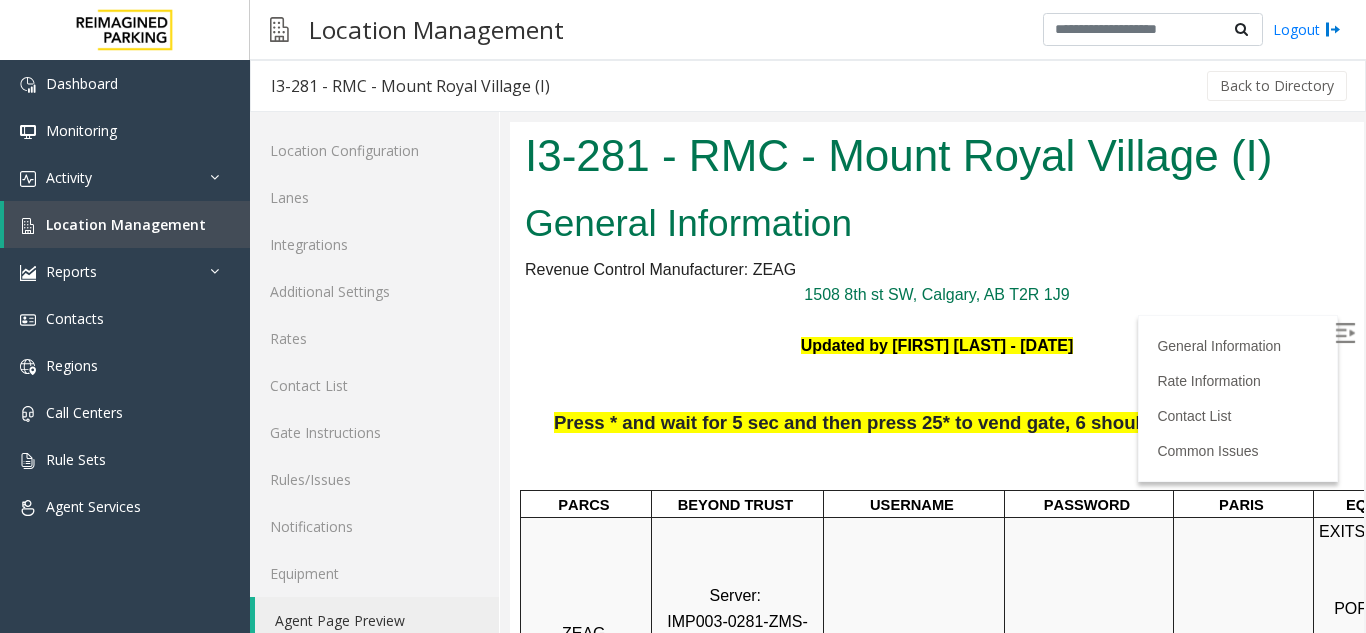 scroll, scrollTop: 0, scrollLeft: 0, axis: both 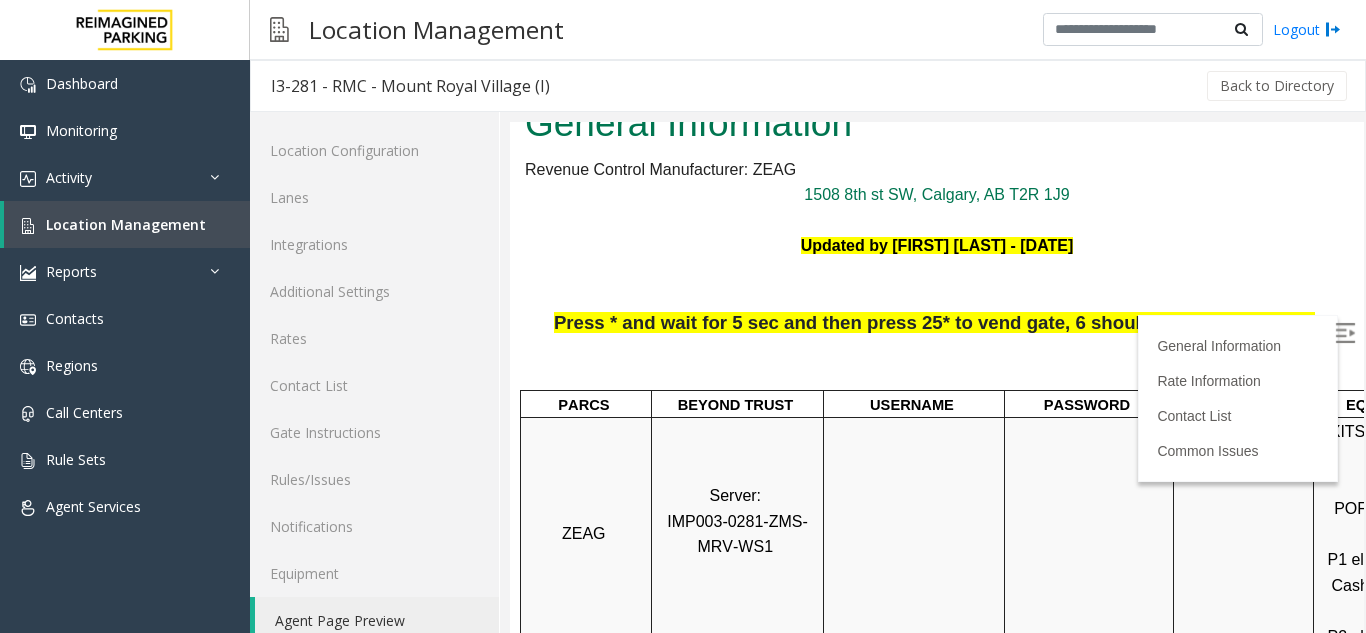 drag, startPoint x: 929, startPoint y: 529, endPoint x: 882, endPoint y: 554, distance: 53.235325 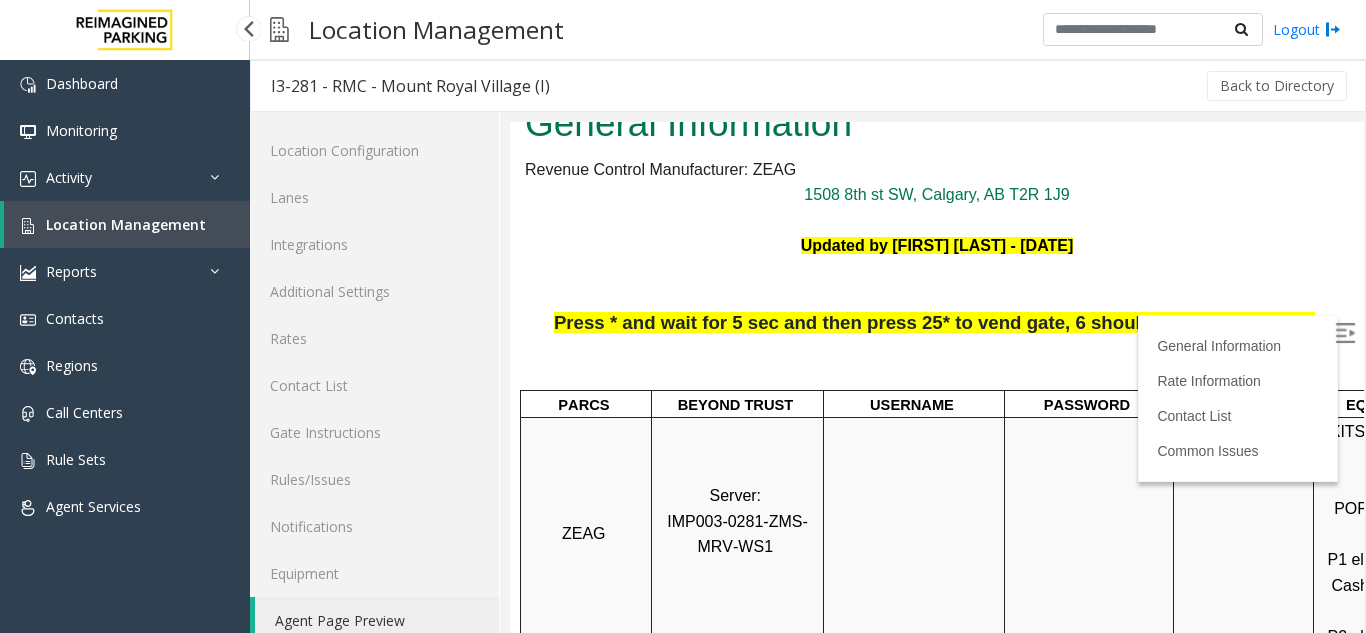 click on "Location Management" at bounding box center (126, 224) 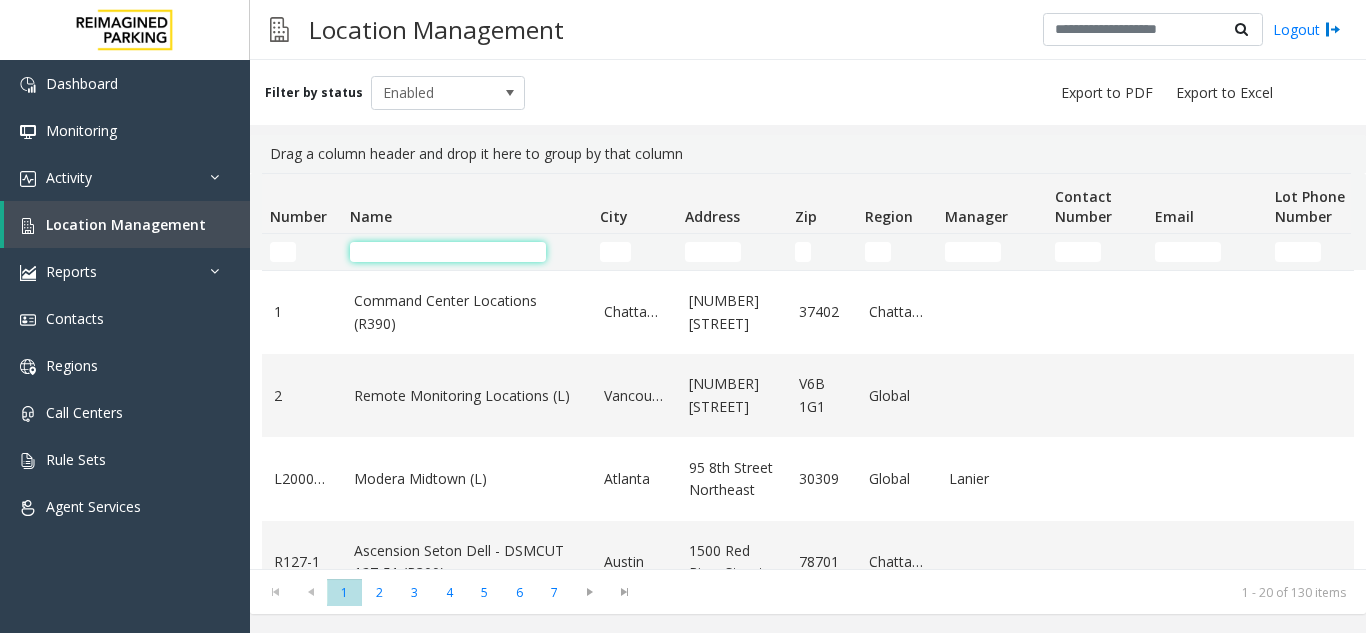 click 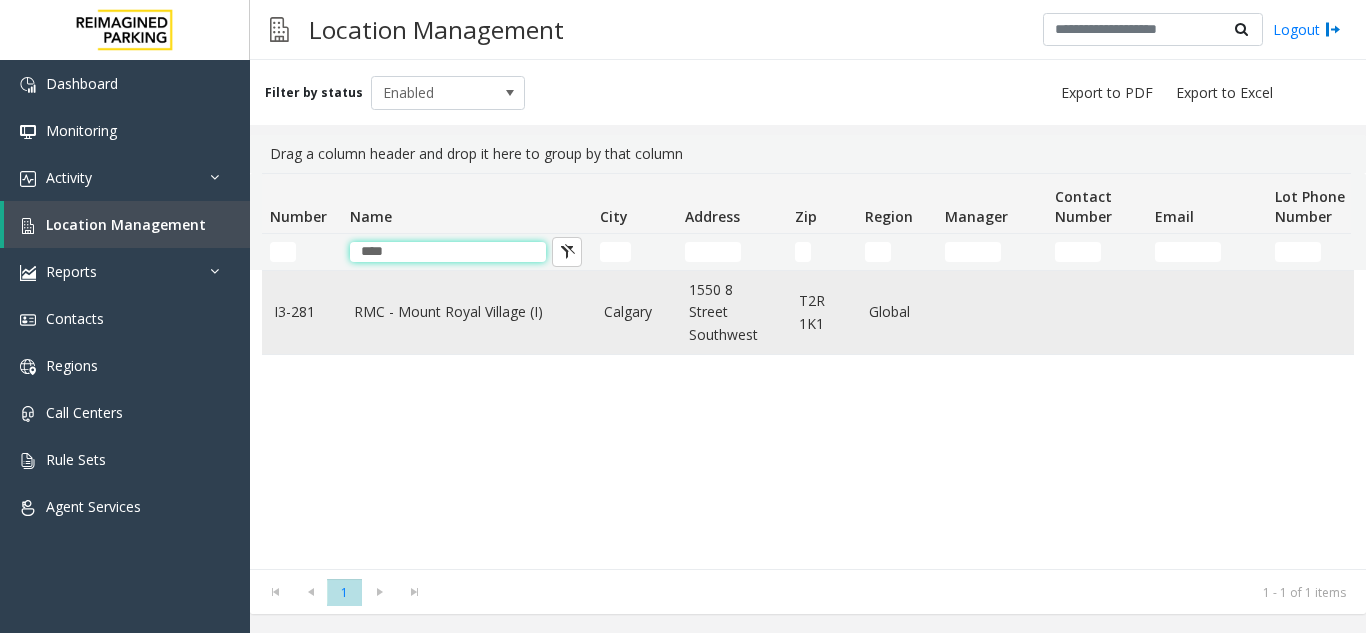 type on "****" 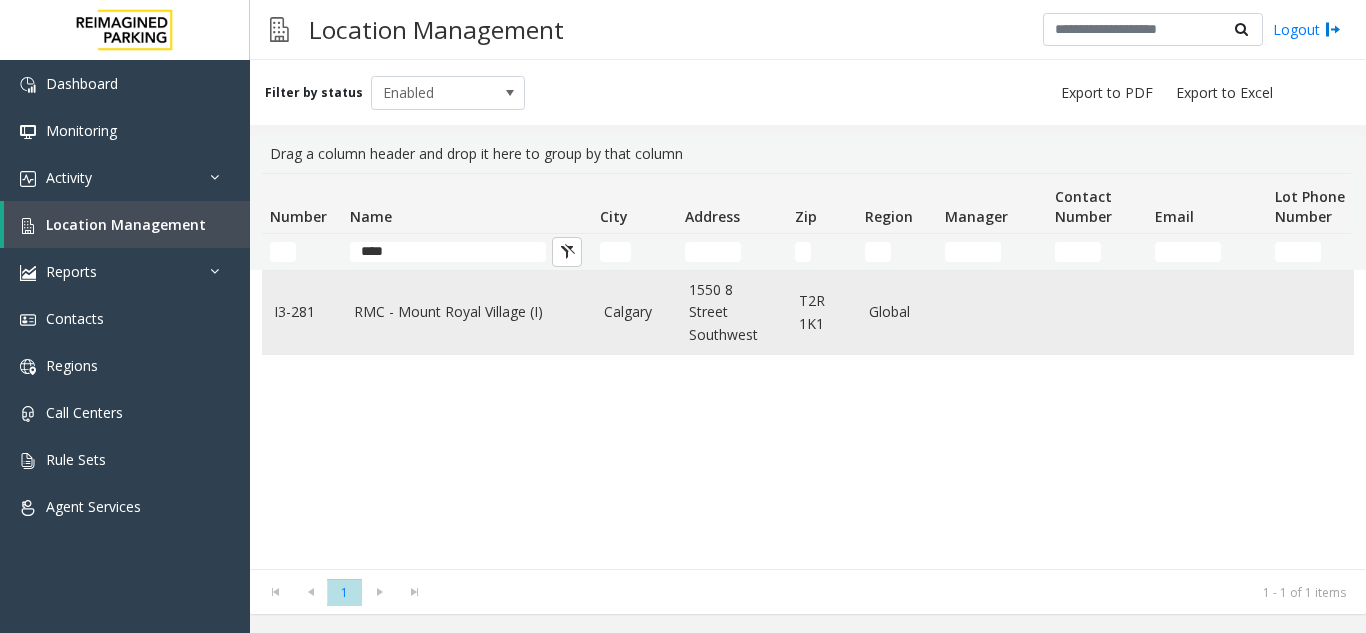 click on "RMC - Mount Royal Village (I)" 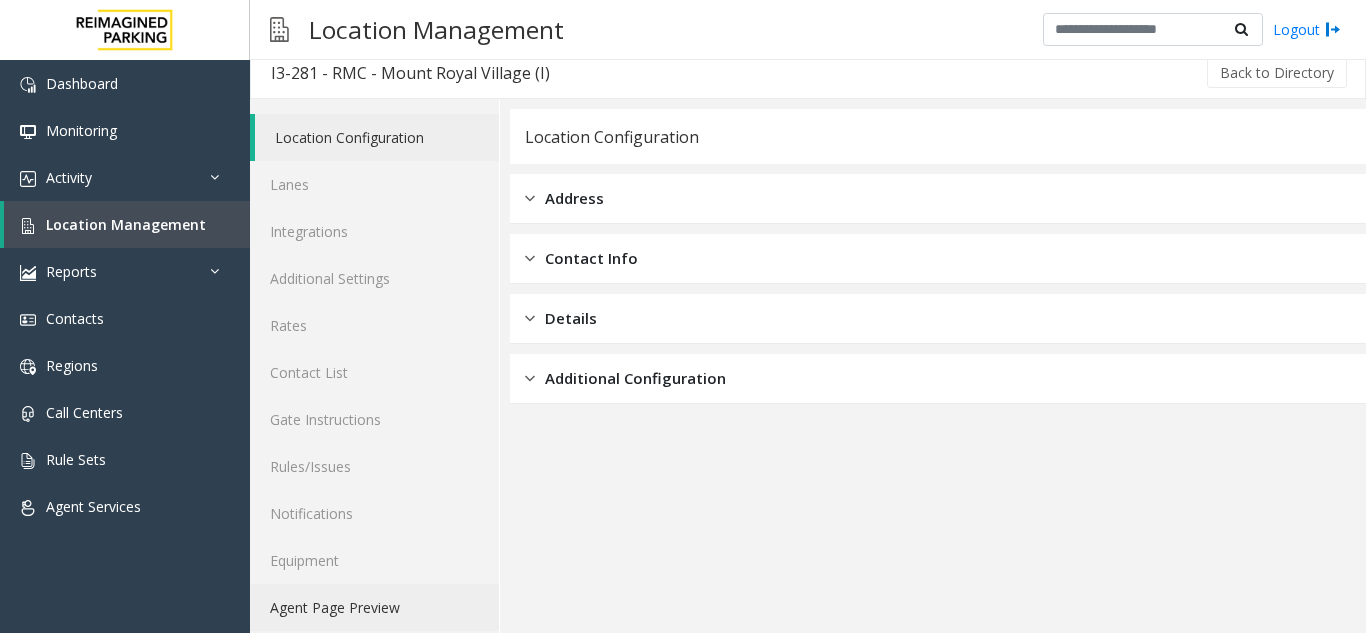 scroll, scrollTop: 26, scrollLeft: 0, axis: vertical 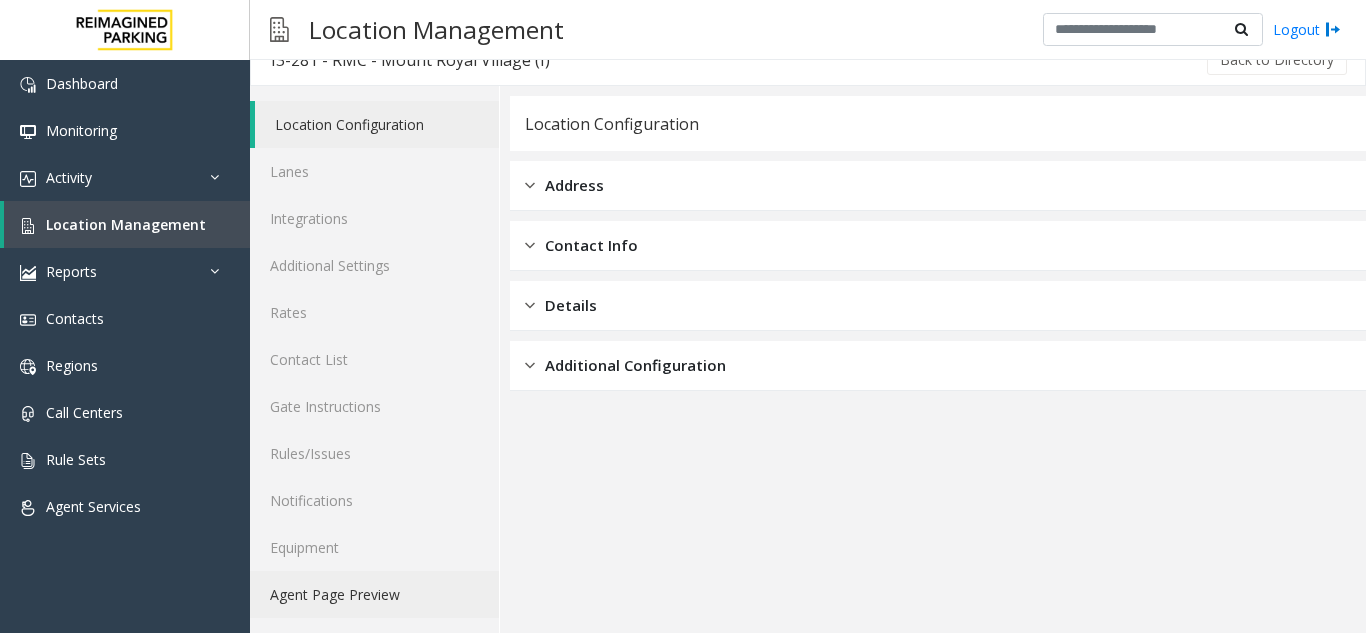 click on "Agent Page Preview" 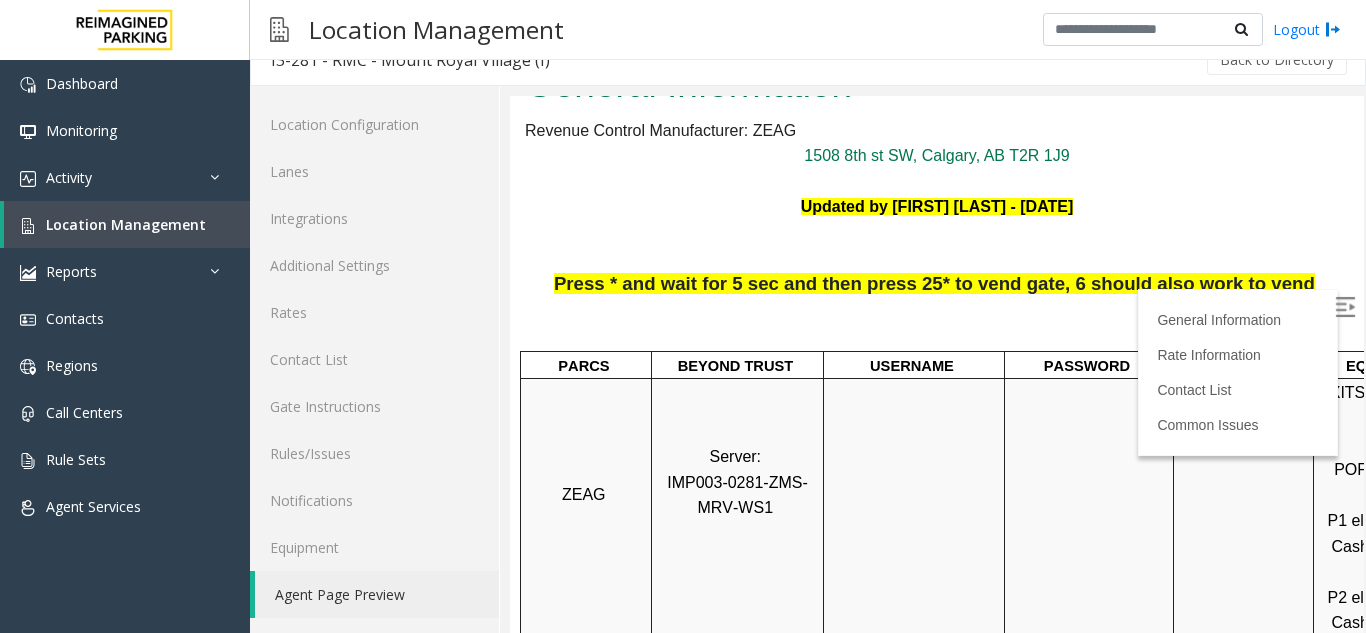 scroll, scrollTop: 400, scrollLeft: 0, axis: vertical 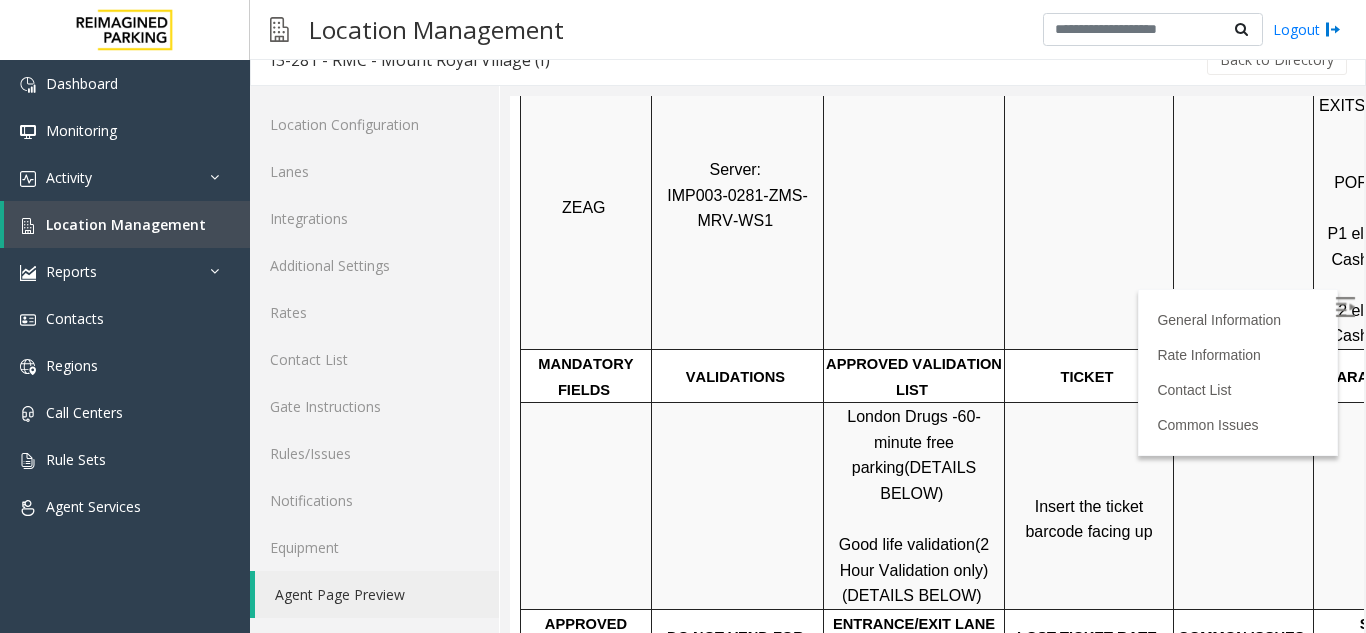 click at bounding box center [1345, 307] 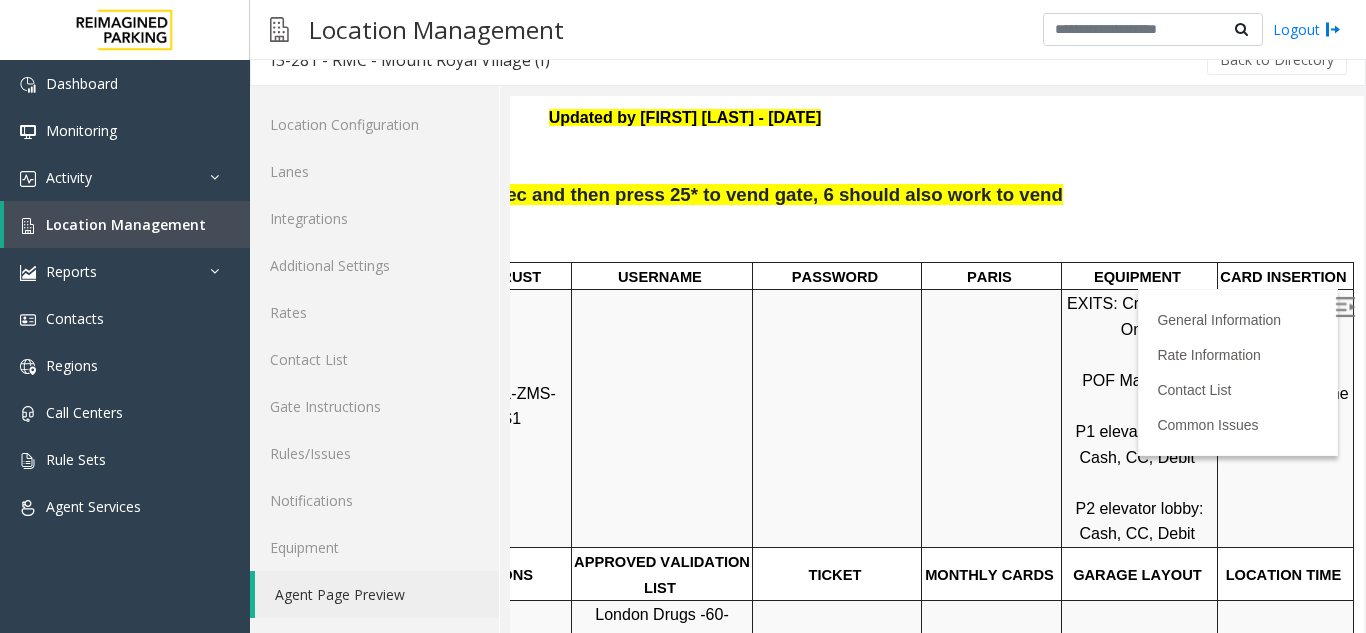 scroll, scrollTop: 201, scrollLeft: 282, axis: both 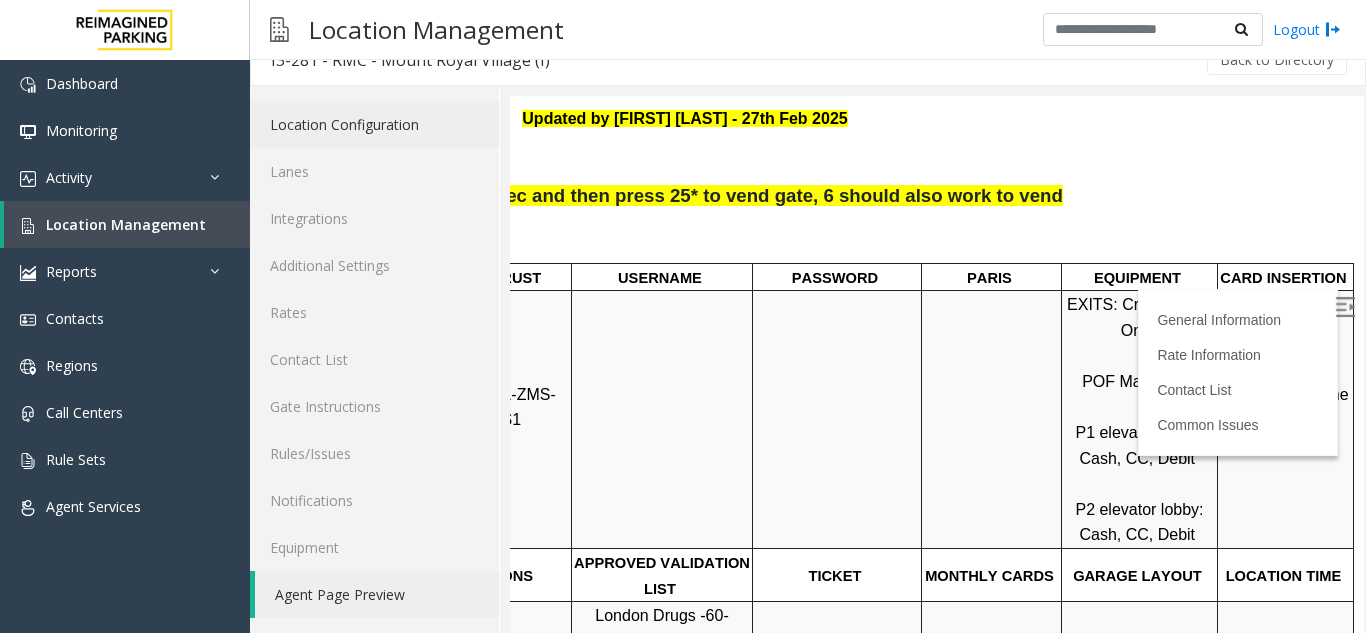 drag, startPoint x: 748, startPoint y: 12, endPoint x: 302, endPoint y: 143, distance: 464.84082 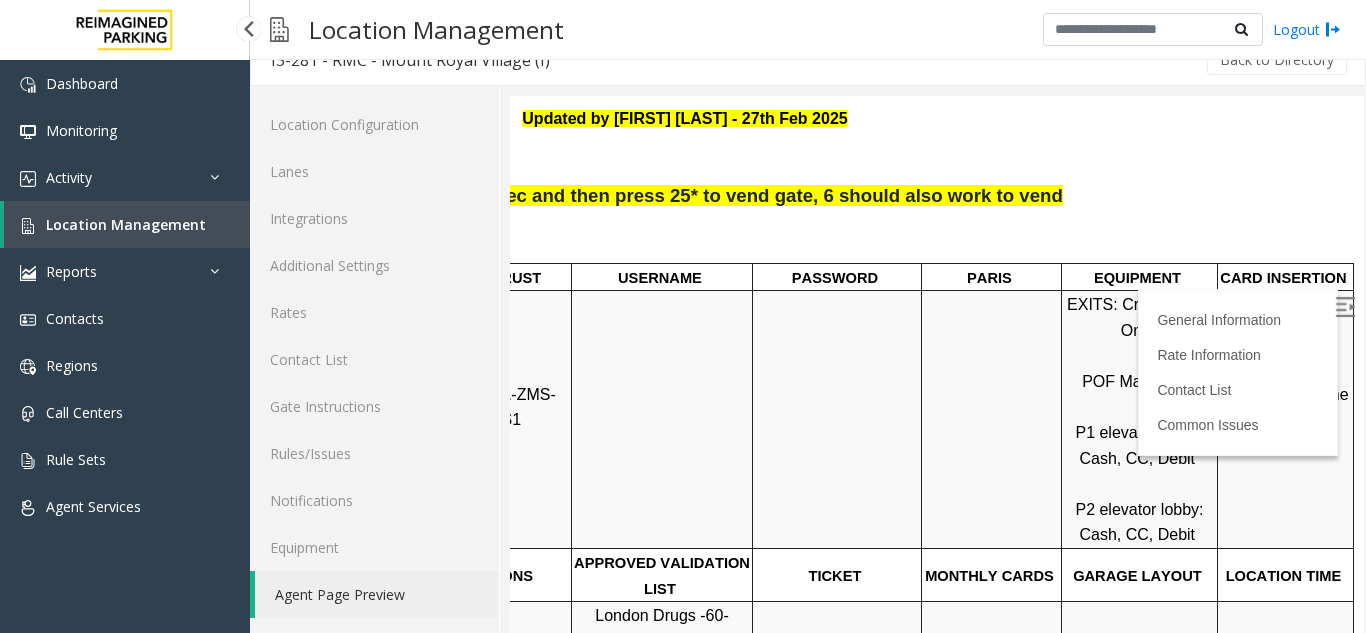 click on "Location Management" at bounding box center [126, 224] 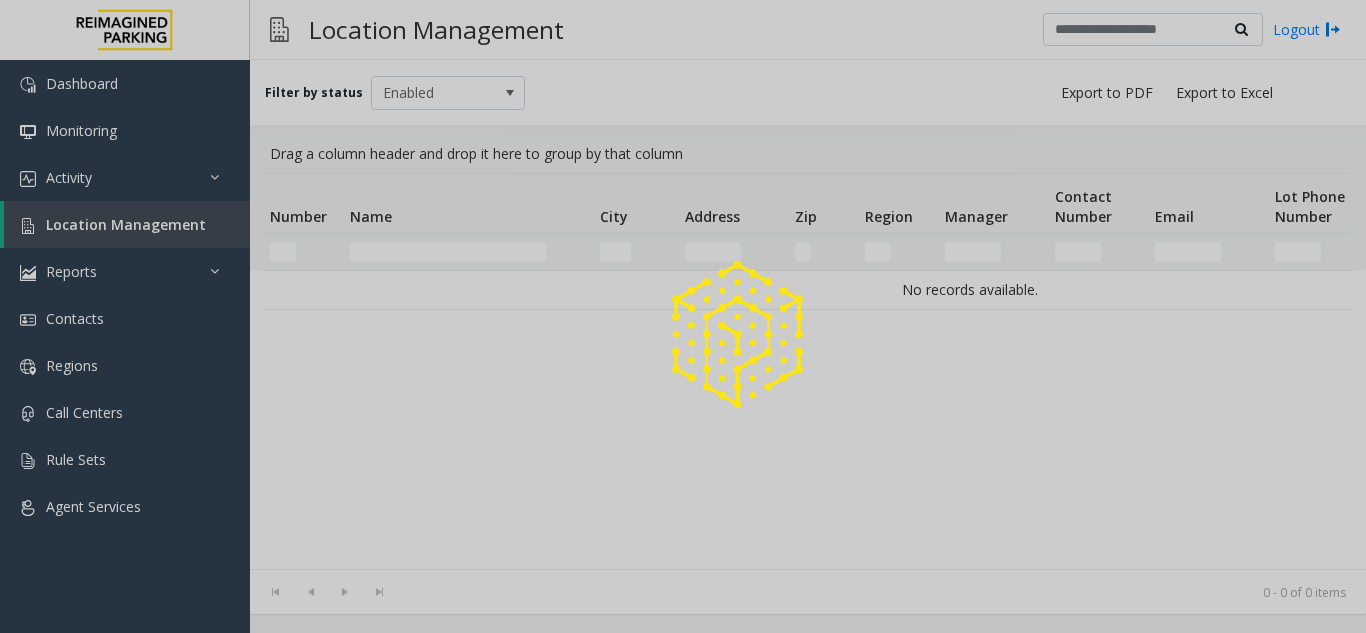 scroll, scrollTop: 0, scrollLeft: 0, axis: both 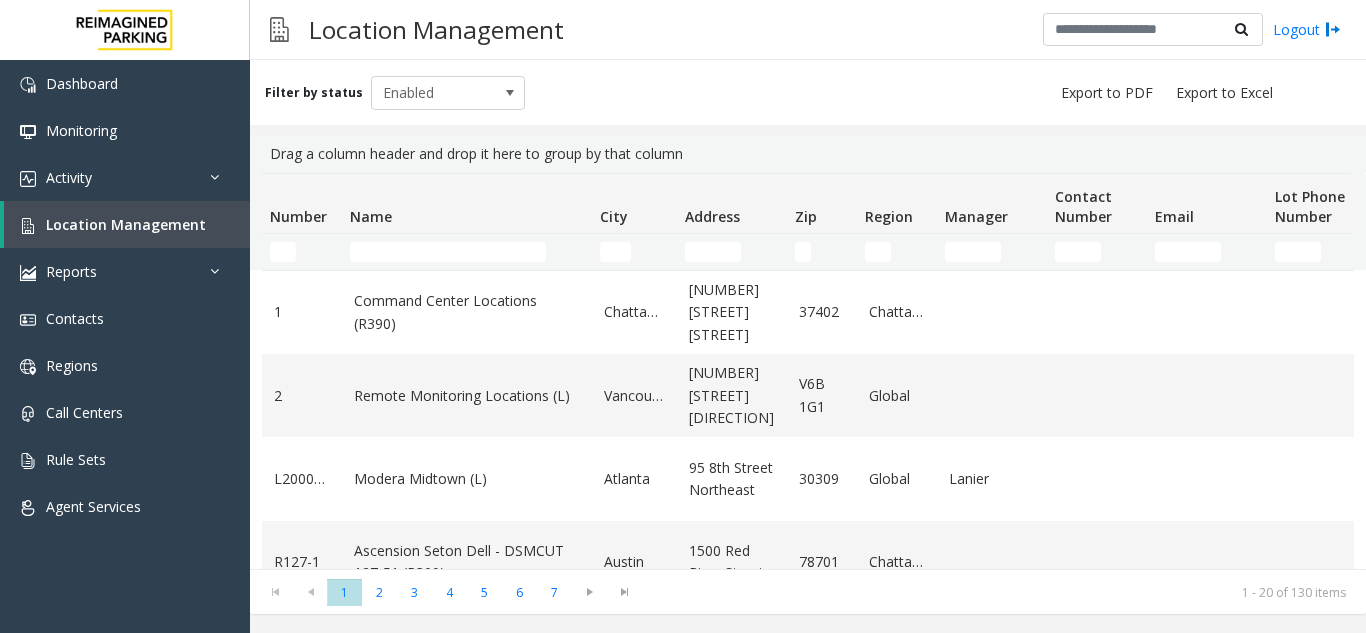 click 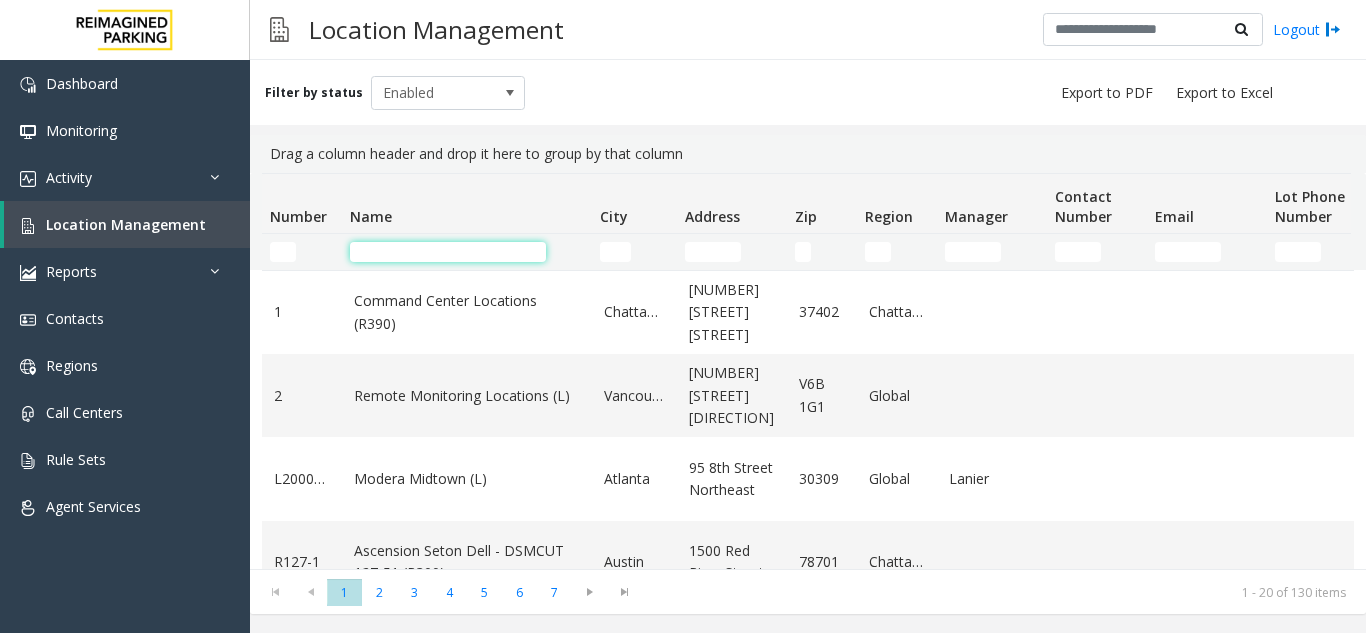 click 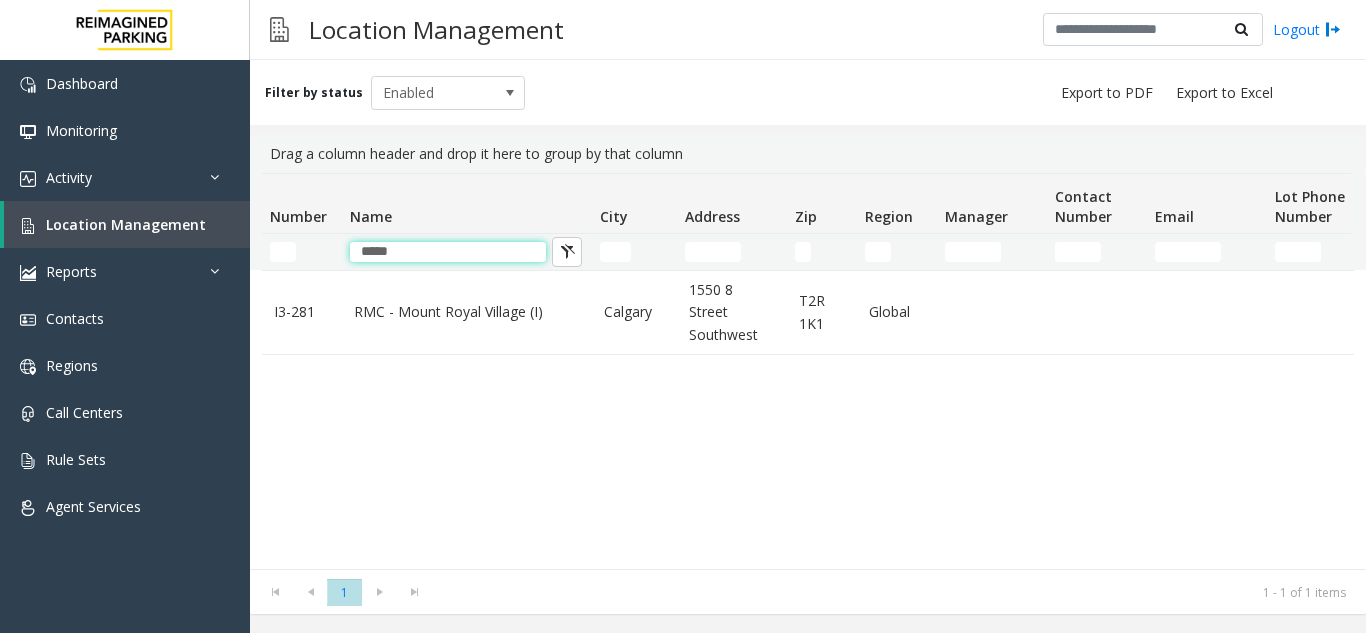 type on "*****" 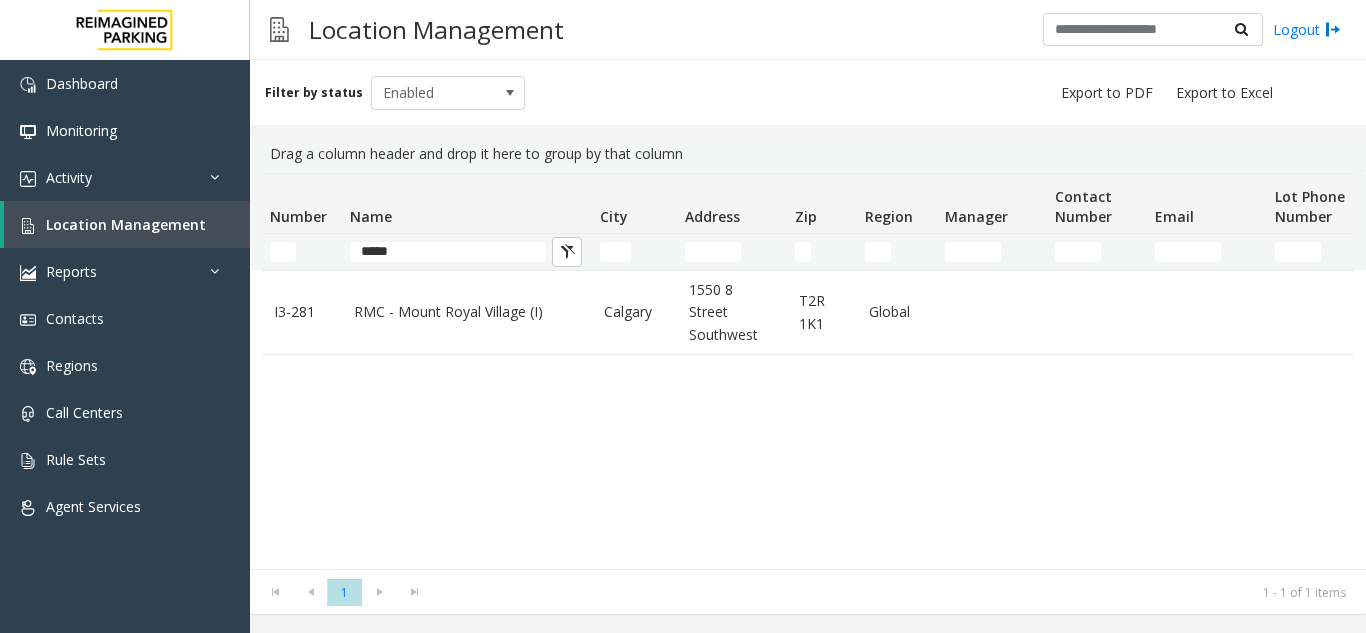 click on "RMC - Mount Royal Village (I)" 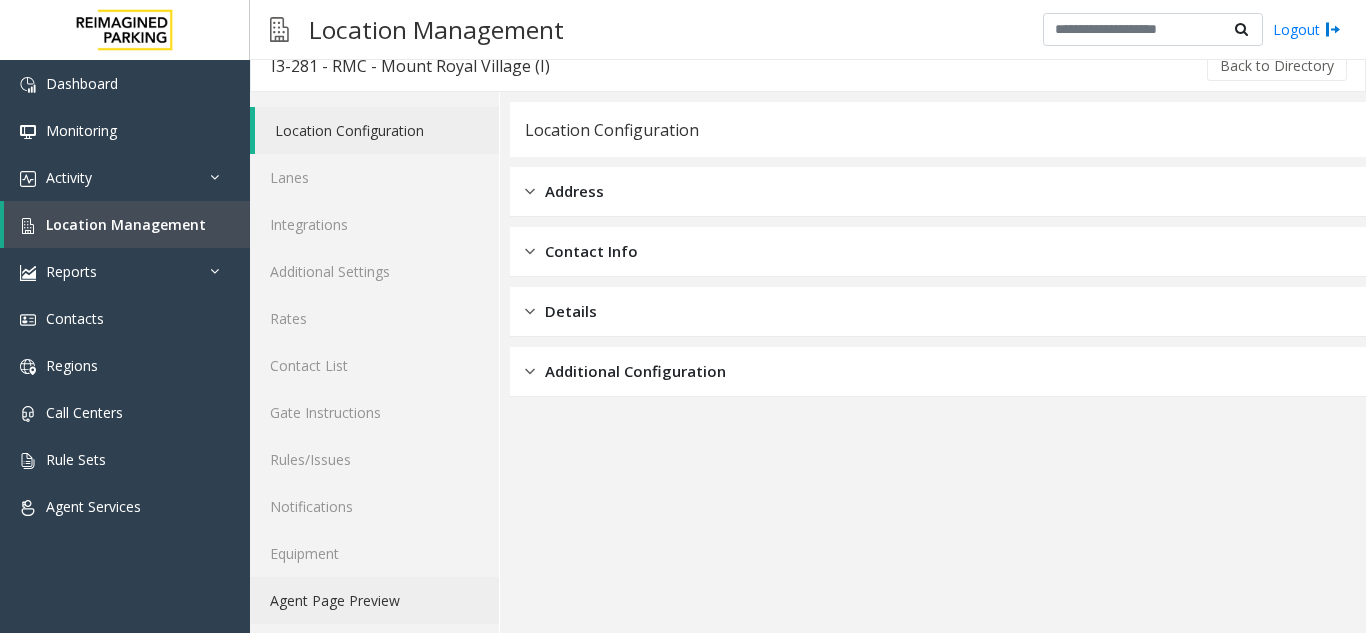 scroll, scrollTop: 26, scrollLeft: 0, axis: vertical 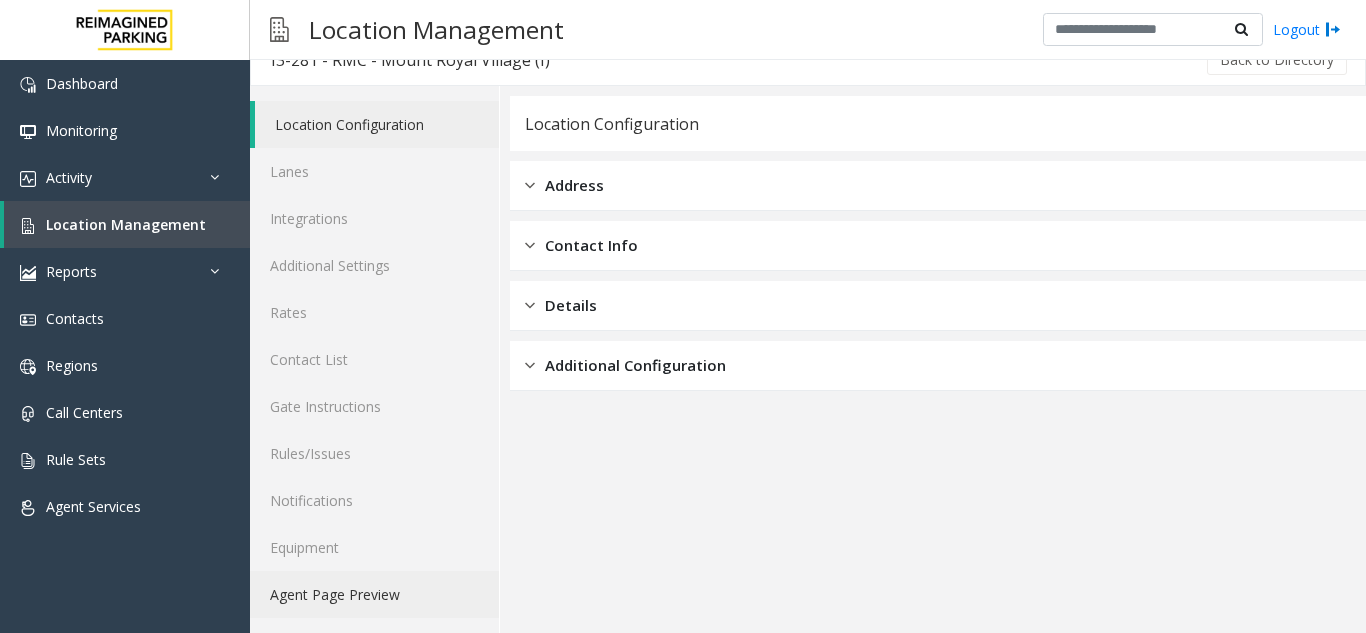 click on "Agent Page Preview" 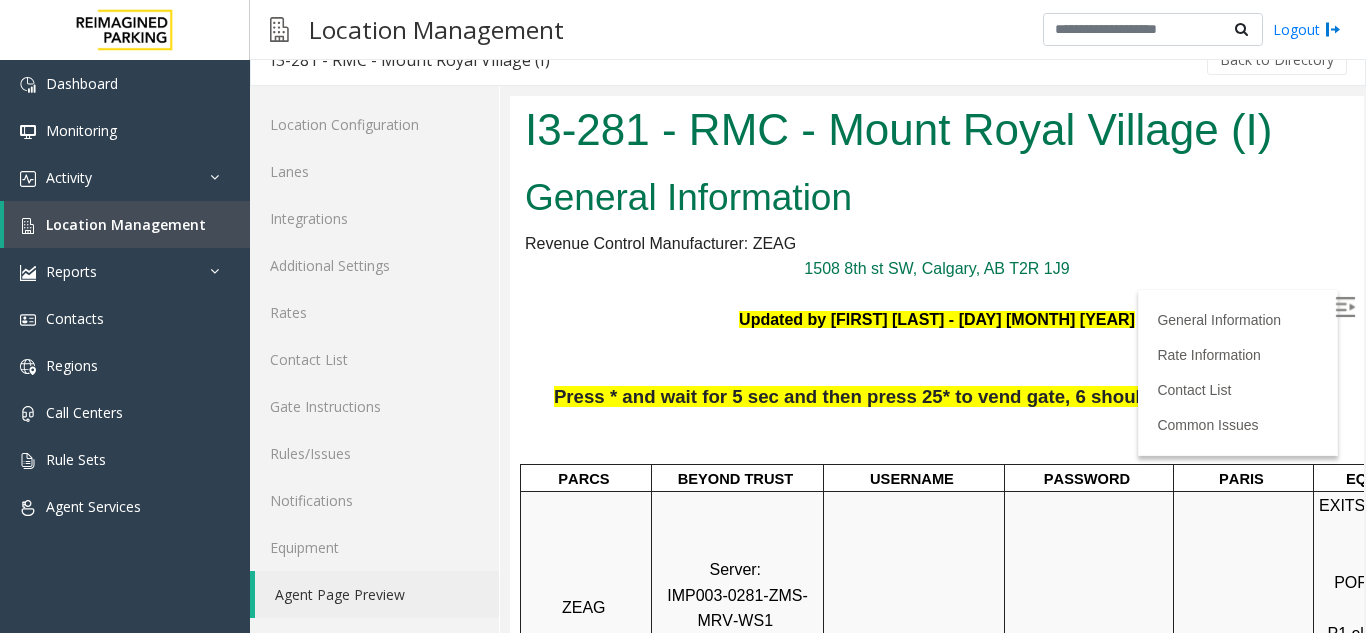 scroll, scrollTop: 0, scrollLeft: 0, axis: both 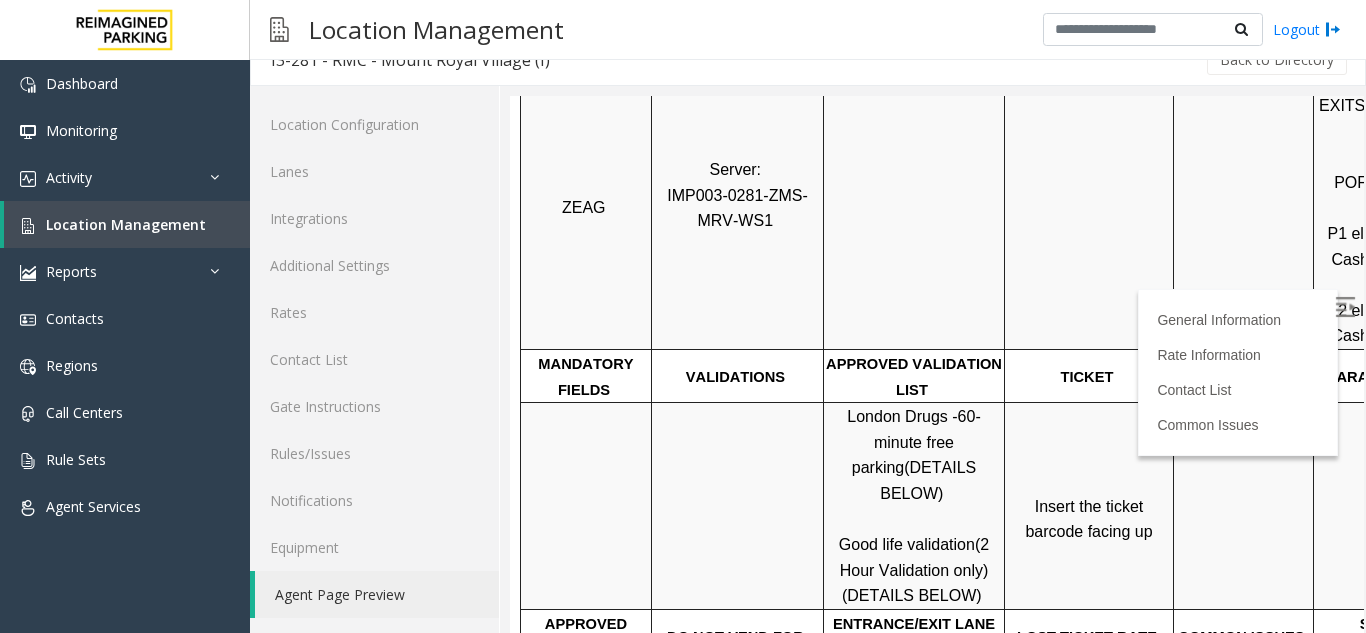 drag, startPoint x: 785, startPoint y: 248, endPoint x: 965, endPoint y: 256, distance: 180.17769 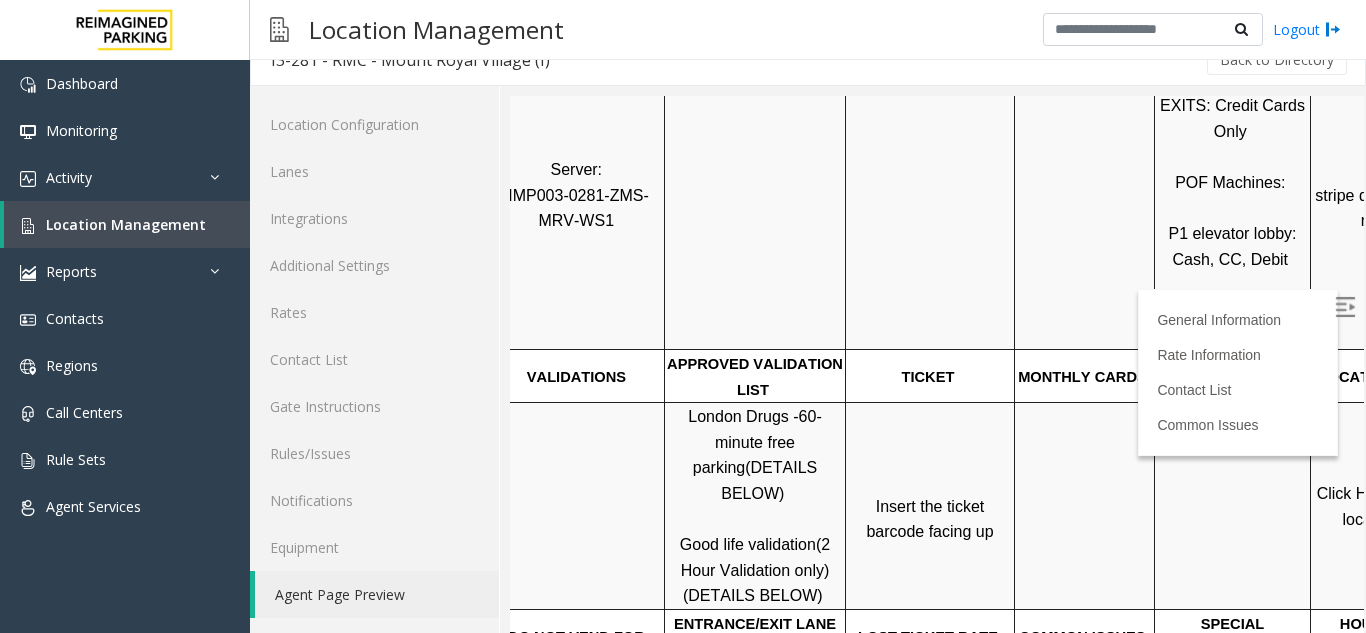 scroll, scrollTop: 400, scrollLeft: 282, axis: both 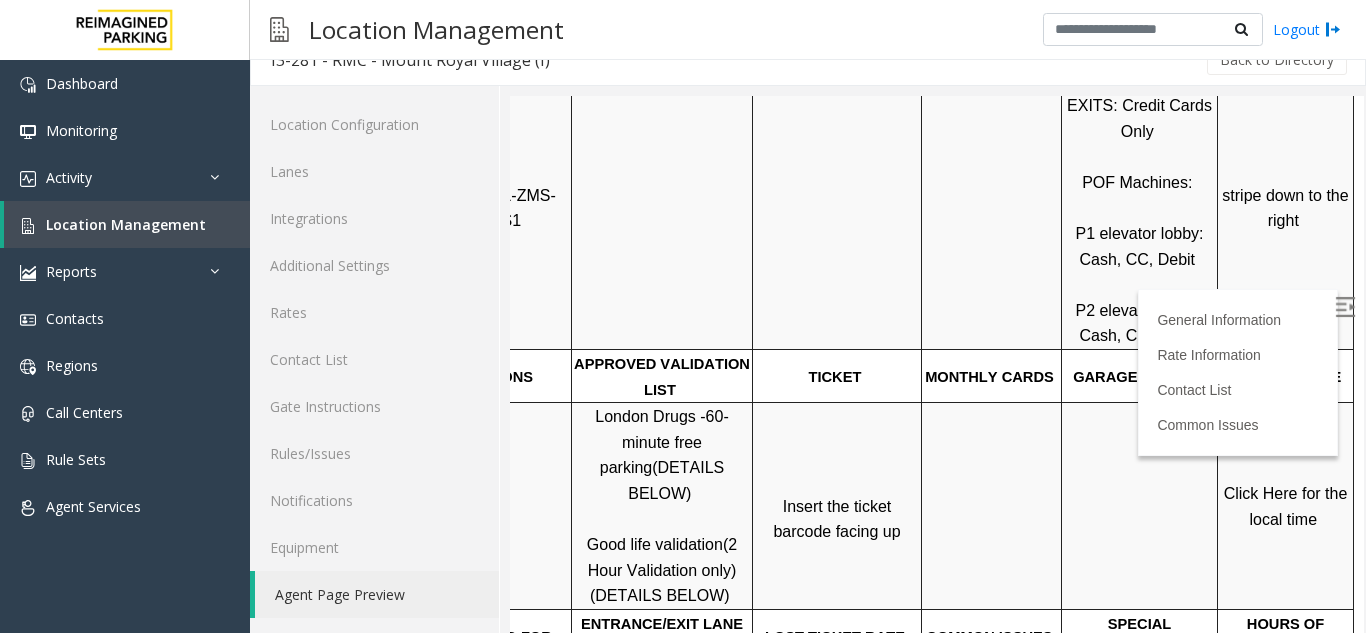 click on "Click Here for the local time" at bounding box center (1288, 506) 